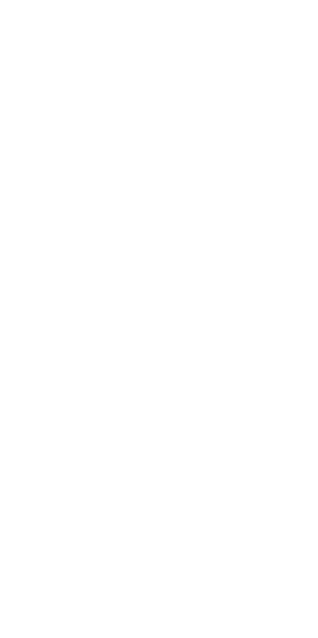 scroll, scrollTop: 0, scrollLeft: 0, axis: both 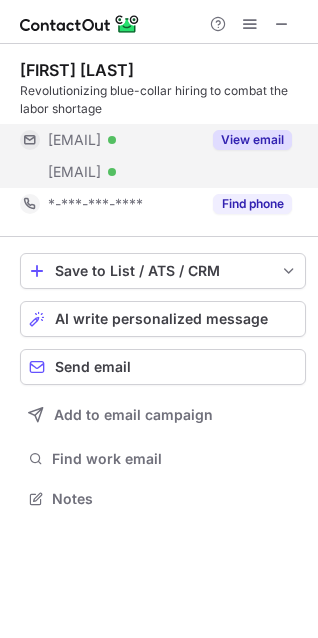 click on "Daniel García Revolutionizing blue-collar hiring to combat the labor shortage ***@icloud.com Verified ***@collarsglobal.com Verified View email *-***-***-**** Find phone" at bounding box center (163, 140) 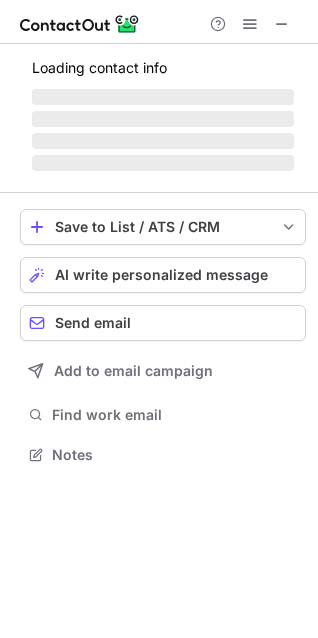 scroll, scrollTop: 10, scrollLeft: 10, axis: both 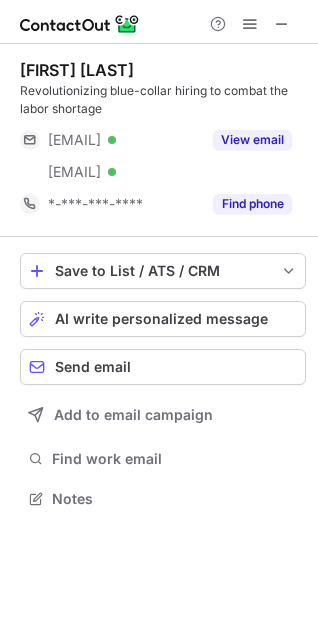 click on "View email" at bounding box center [252, 140] 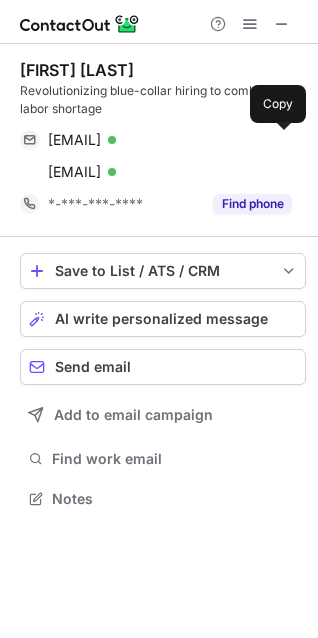 drag, startPoint x: 284, startPoint y: 141, endPoint x: 143, endPoint y: 0, distance: 199.40411 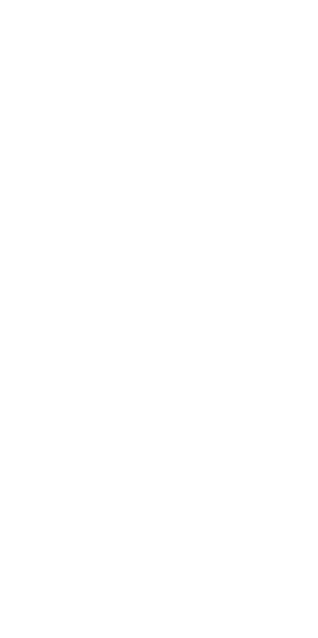 scroll, scrollTop: 0, scrollLeft: 0, axis: both 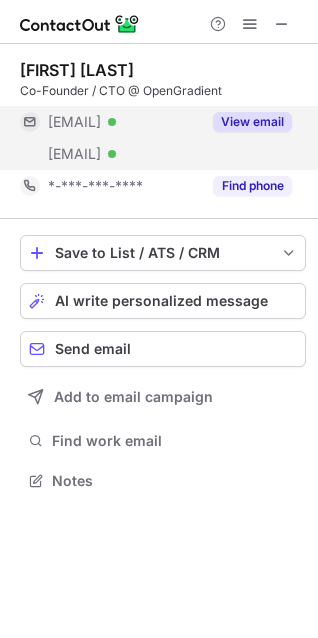 click on "View email" at bounding box center (252, 122) 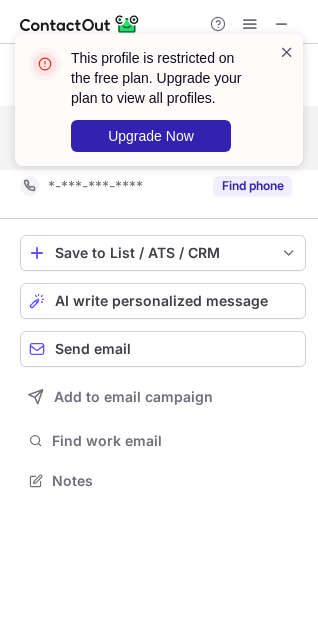 click at bounding box center [287, 52] 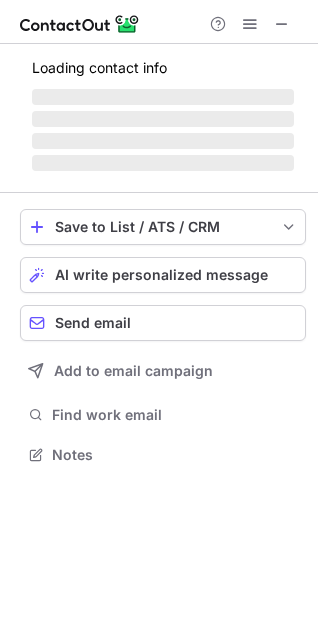 scroll, scrollTop: 441, scrollLeft: 318, axis: both 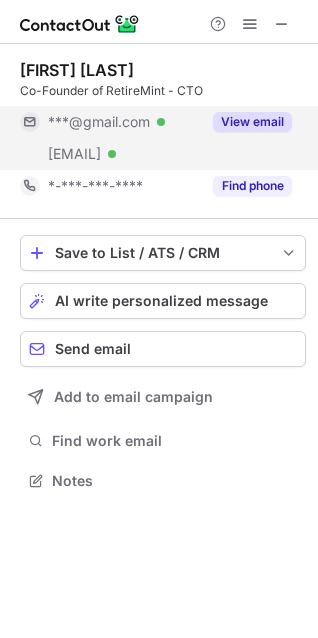 click on "View email" at bounding box center [252, 122] 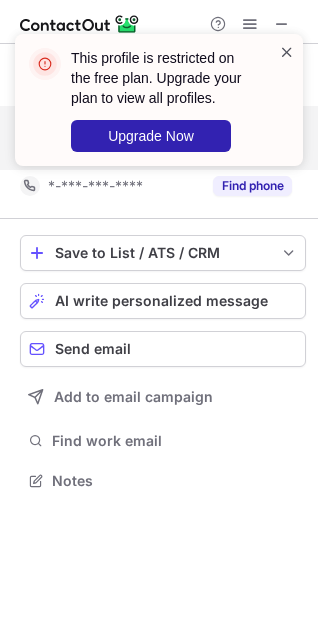 click at bounding box center [287, 52] 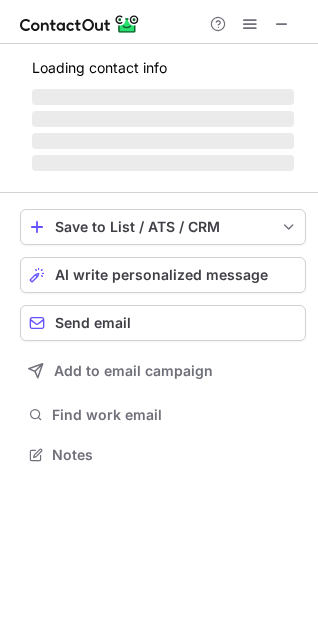 scroll, scrollTop: 441, scrollLeft: 318, axis: both 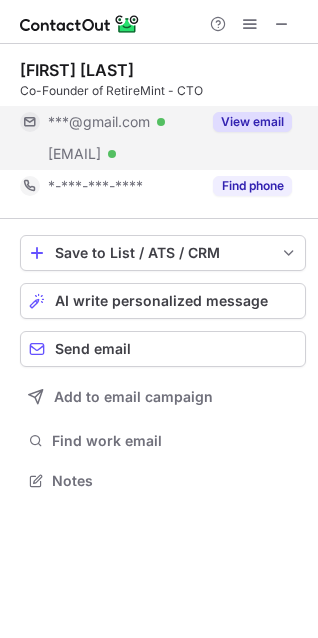 drag, startPoint x: 70, startPoint y: 157, endPoint x: 163, endPoint y: 165, distance: 93.34345 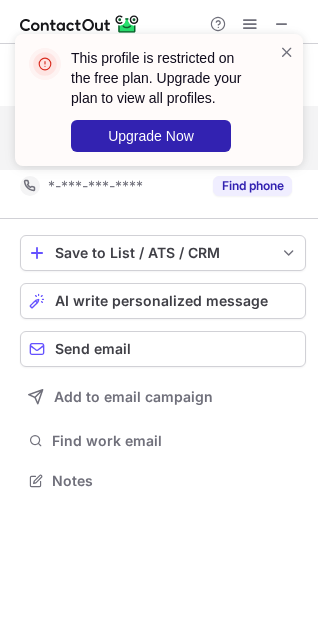 copy on "@retiremint.ca" 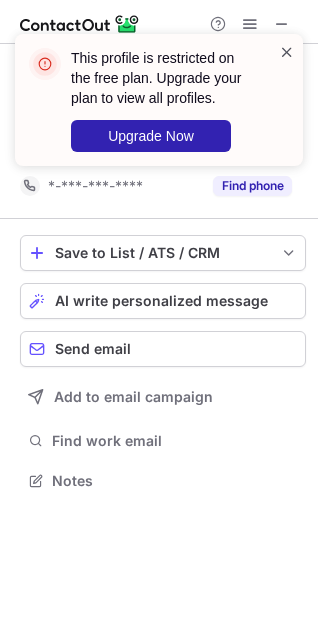 click at bounding box center [287, 52] 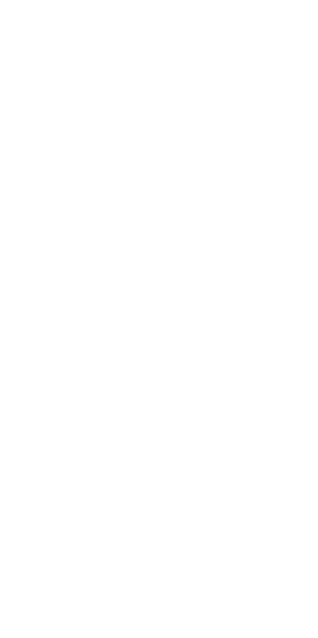 scroll, scrollTop: 0, scrollLeft: 0, axis: both 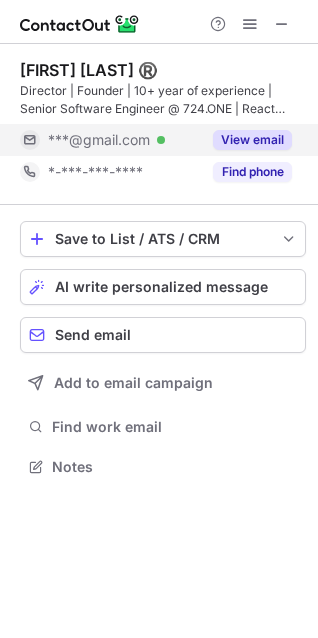 click on "View email" at bounding box center [246, 140] 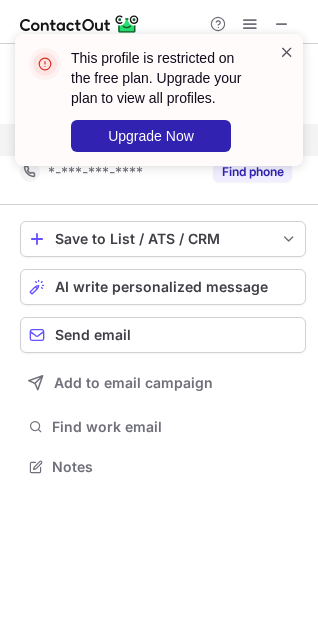 click at bounding box center [287, 52] 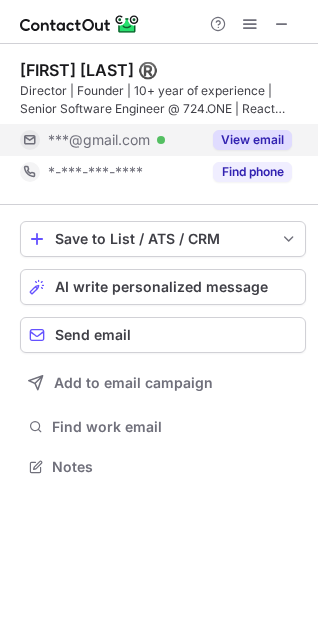 scroll, scrollTop: 441, scrollLeft: 318, axis: both 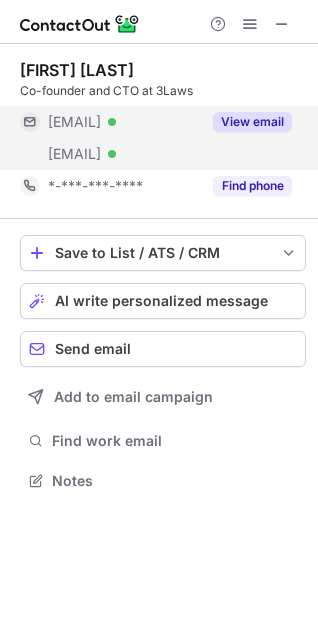 click on "View email" at bounding box center (252, 122) 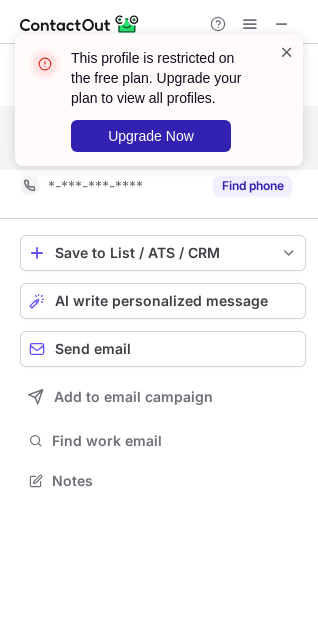 click at bounding box center [287, 52] 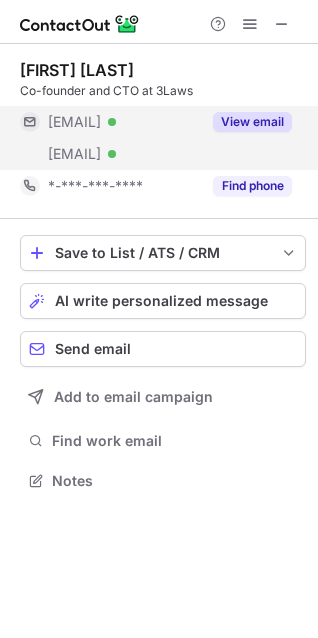 drag, startPoint x: 68, startPoint y: 125, endPoint x: 159, endPoint y: 130, distance: 91.13726 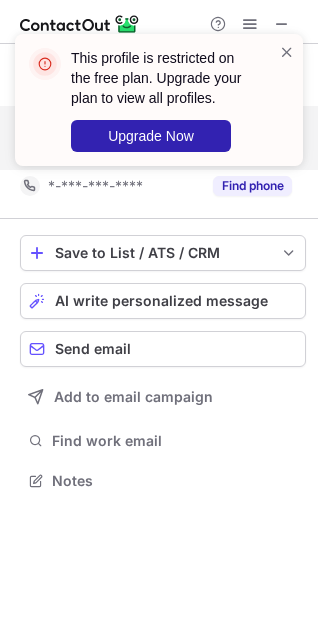 copy on "[EMAIL]" 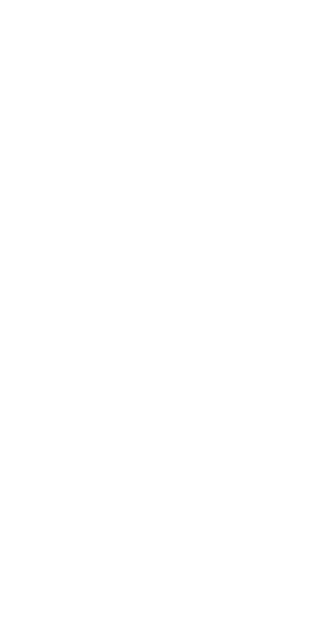 scroll, scrollTop: 0, scrollLeft: 0, axis: both 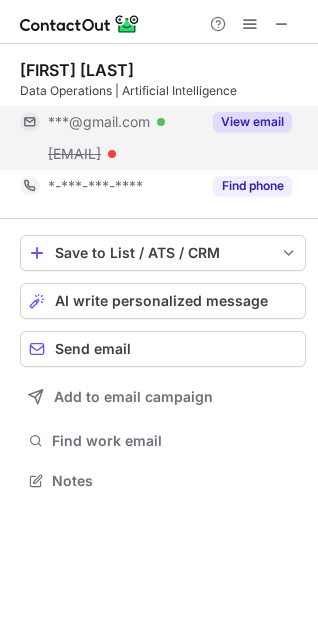 click on "View email" at bounding box center (252, 122) 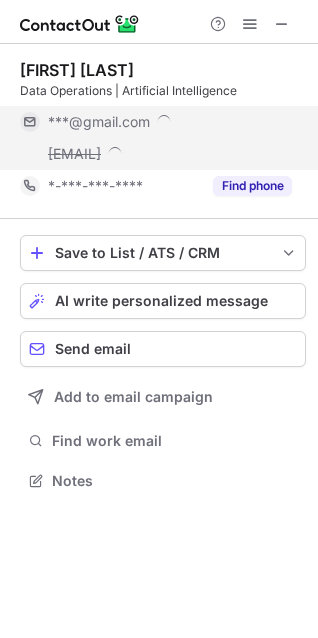scroll, scrollTop: 10, scrollLeft: 10, axis: both 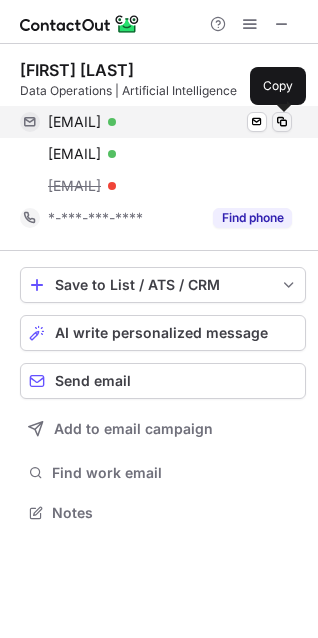 click at bounding box center [282, 122] 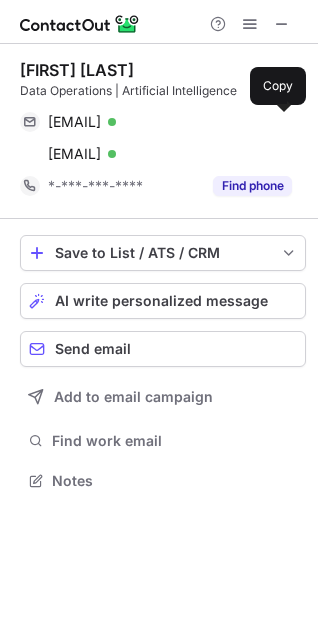 scroll, scrollTop: 467, scrollLeft: 318, axis: both 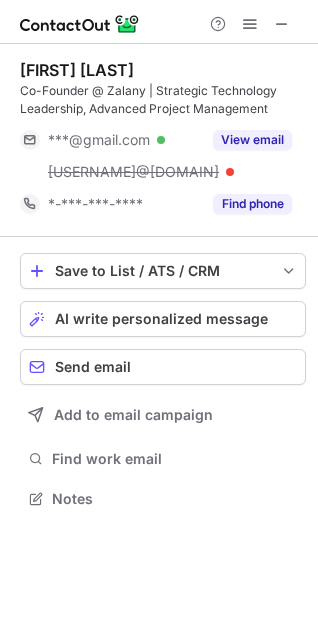 click on "View email" at bounding box center [252, 140] 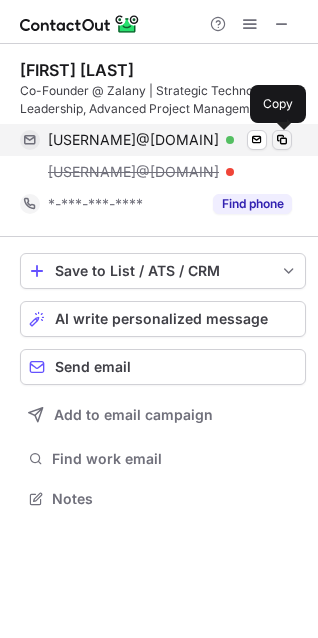 click at bounding box center (282, 140) 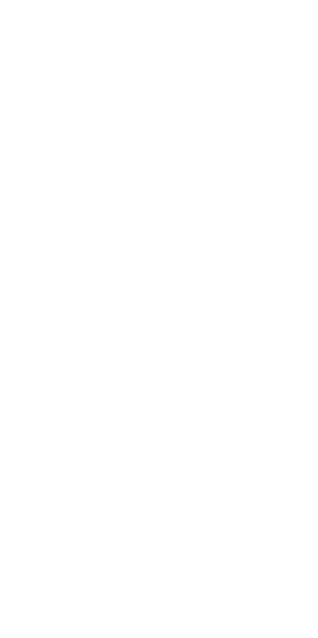 scroll, scrollTop: 0, scrollLeft: 0, axis: both 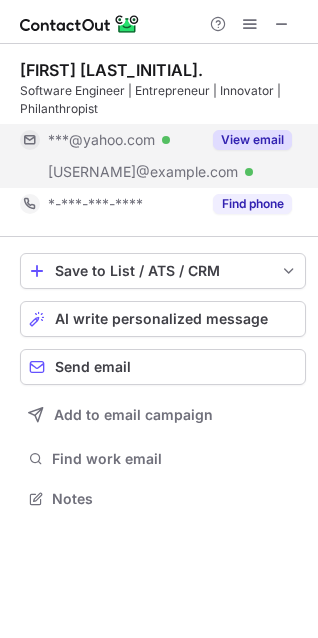 click on "View email" at bounding box center [252, 140] 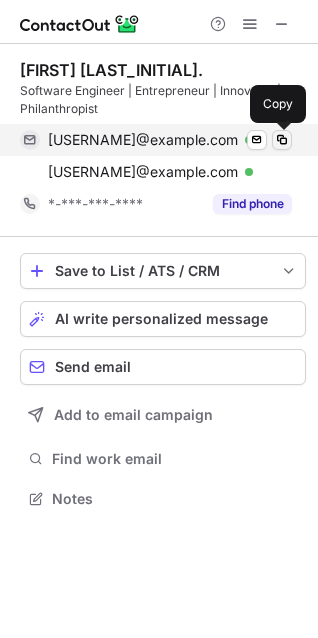 click at bounding box center (282, 140) 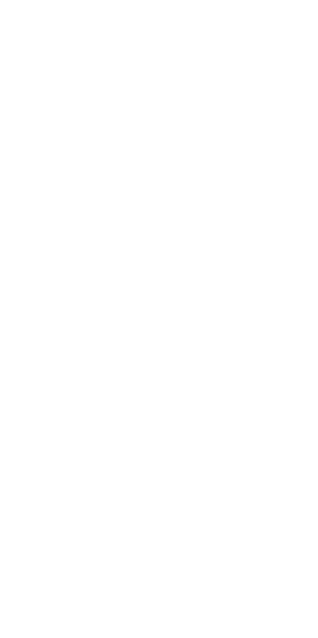 scroll, scrollTop: 0, scrollLeft: 0, axis: both 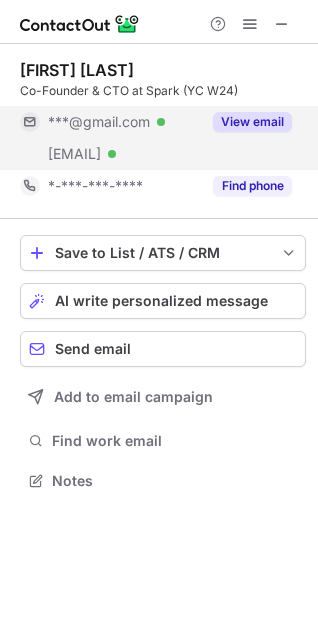 click on "View email" at bounding box center (252, 122) 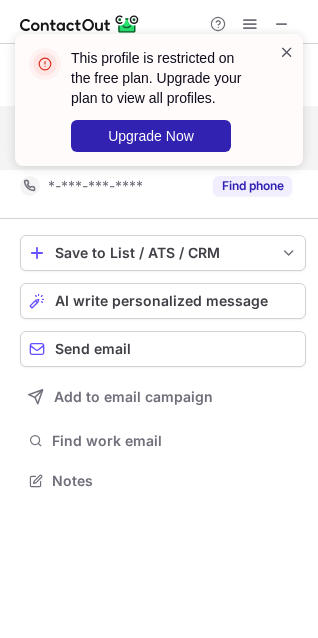 click at bounding box center [287, 52] 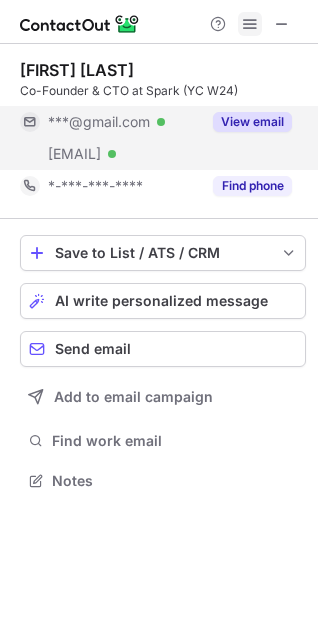 click at bounding box center (250, 24) 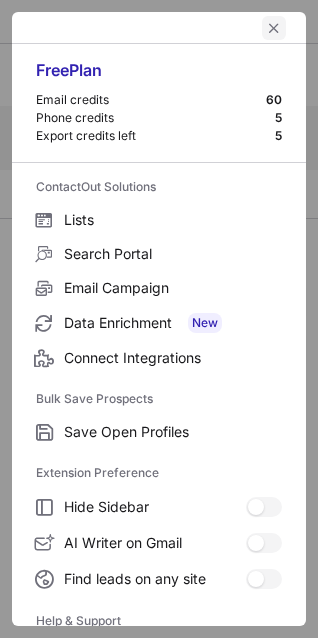 click at bounding box center (274, 28) 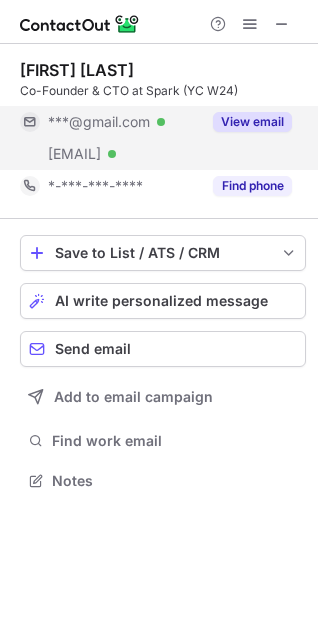 scroll, scrollTop: 441, scrollLeft: 318, axis: both 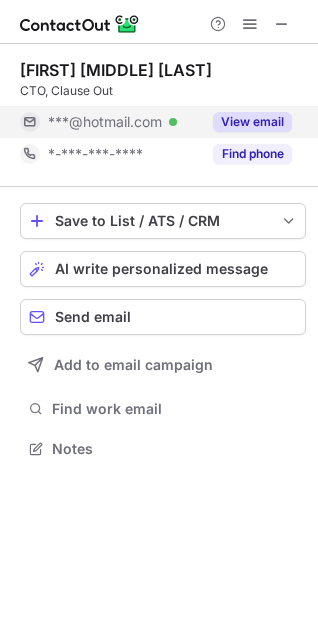 click on "View email" at bounding box center [252, 122] 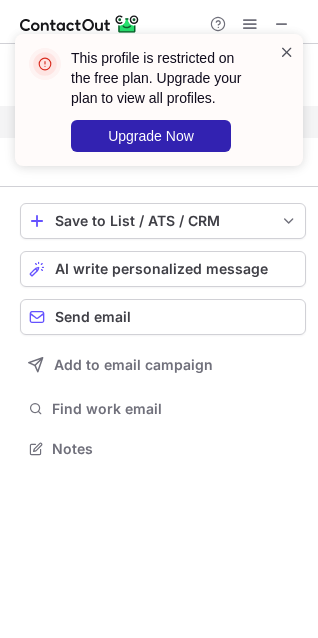 click at bounding box center [287, 52] 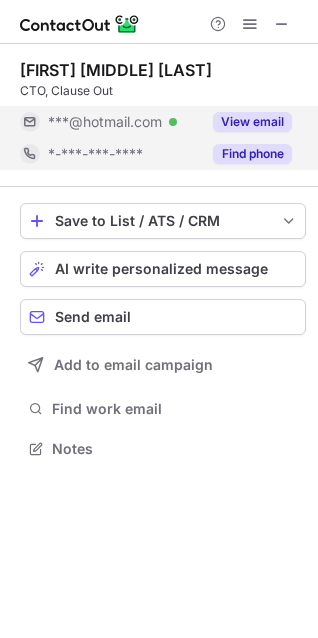 click on "This profile is restricted on the free plan. Upgrade your plan to view all profiles. Upgrade Now Matthew Ryan Garelli CTO, Clause Out ***@hotmail.com Verified View email *-***-***-**** Find phone Save to List / ATS / CRM List Select Lever Connect Greenhouse Connect Salesforce Connect Hubspot Connect Bullhorn Connect Zapier (100+ Applications) Connect Request a new integration AI write personalized message Send email Add to email campaign Find work email Notes" at bounding box center [159, 319] 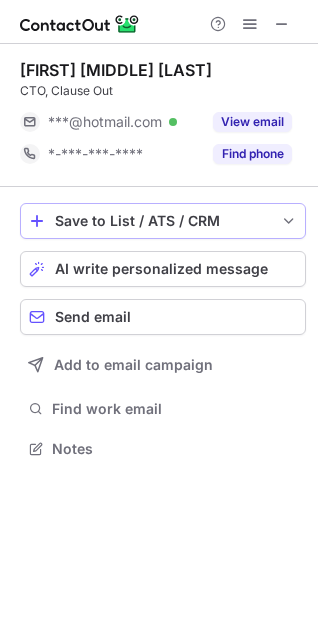 scroll, scrollTop: 435, scrollLeft: 318, axis: both 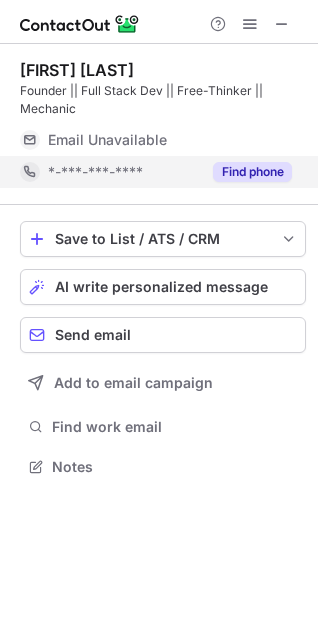 click on "Find phone" at bounding box center [252, 172] 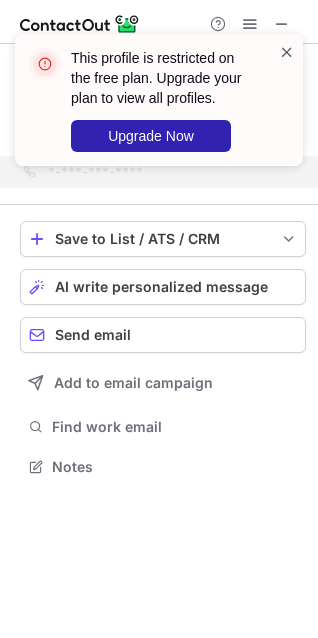 click at bounding box center [287, 52] 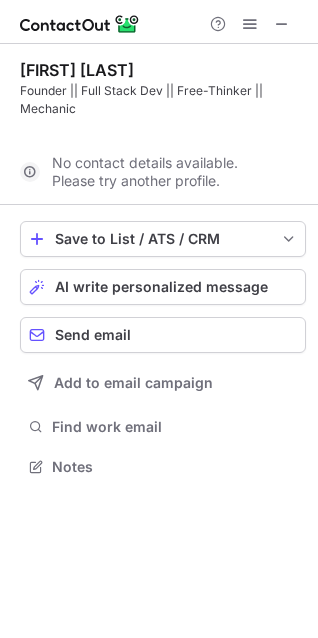 scroll, scrollTop: 421, scrollLeft: 318, axis: both 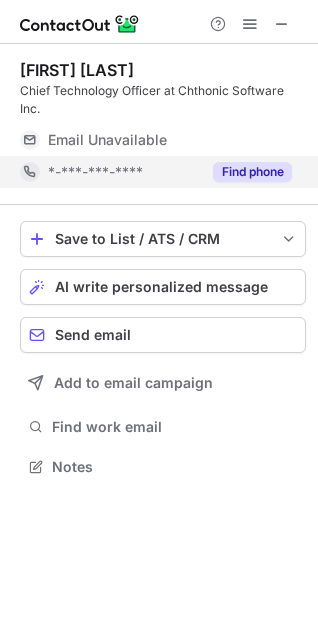 click on "Find phone" at bounding box center (252, 172) 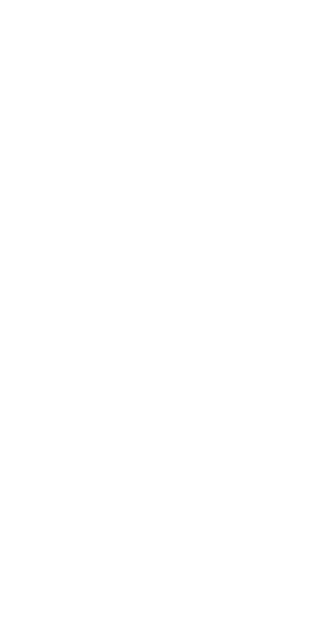scroll, scrollTop: 0, scrollLeft: 0, axis: both 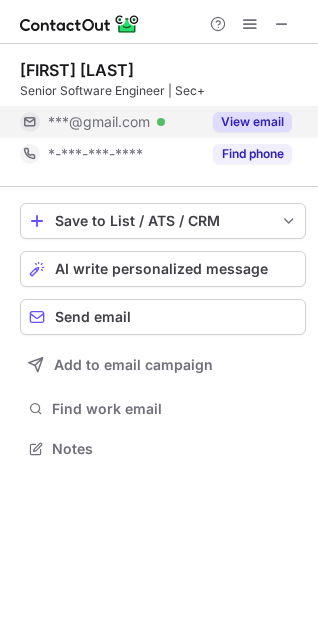 click on "View email" at bounding box center (252, 122) 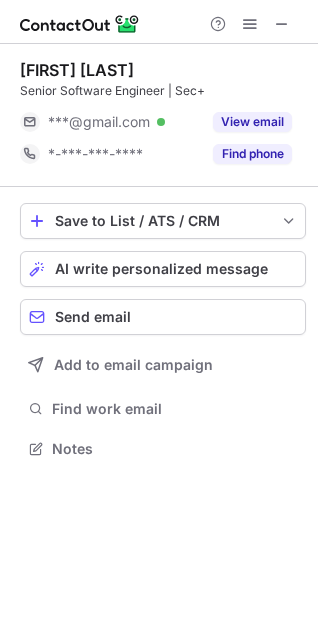 scroll, scrollTop: 435, scrollLeft: 318, axis: both 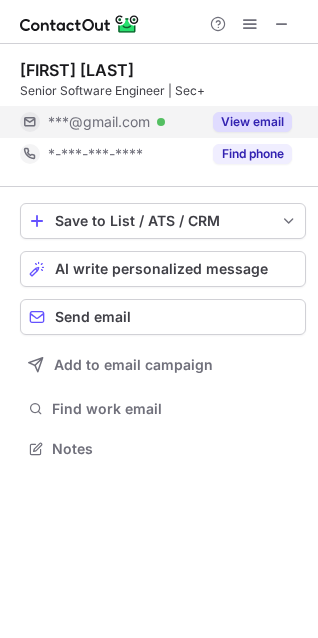 click on "View email" at bounding box center [252, 122] 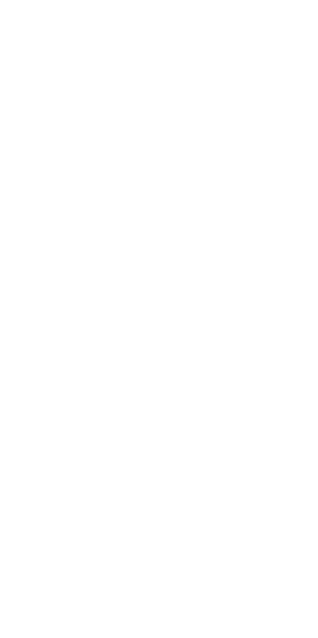 scroll, scrollTop: 0, scrollLeft: 0, axis: both 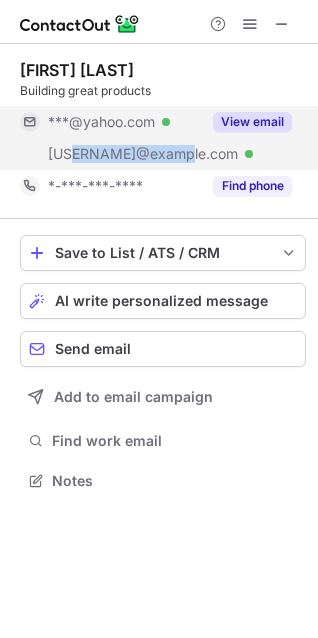 drag, startPoint x: 69, startPoint y: 159, endPoint x: 171, endPoint y: 159, distance: 102 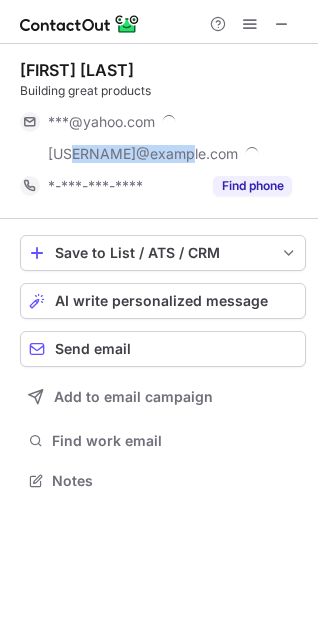 copy on "@mintpass.com" 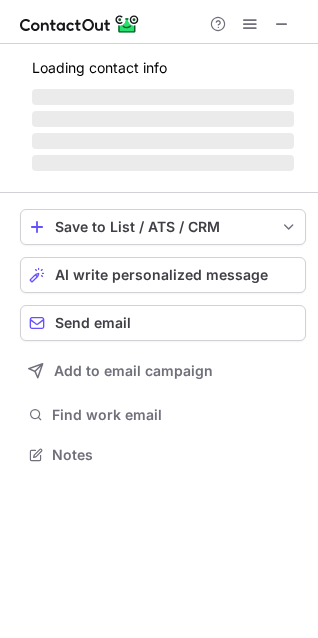 scroll, scrollTop: 10, scrollLeft: 10, axis: both 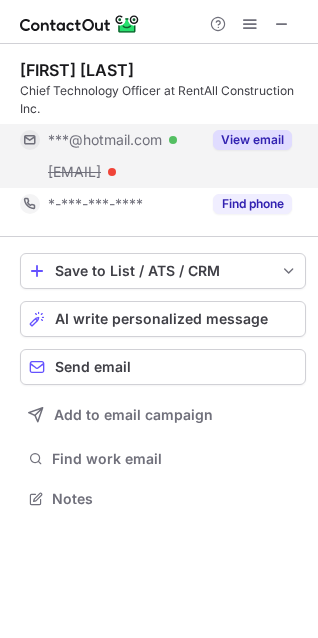 click on "View email" at bounding box center (252, 140) 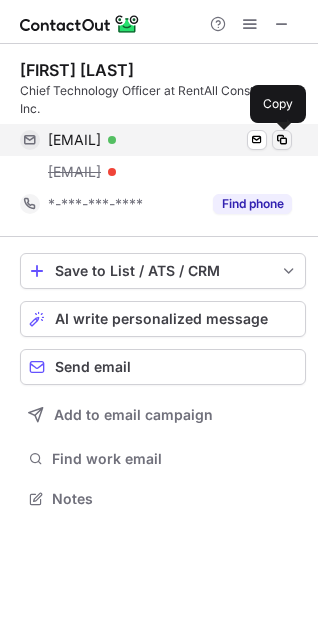 click at bounding box center (282, 140) 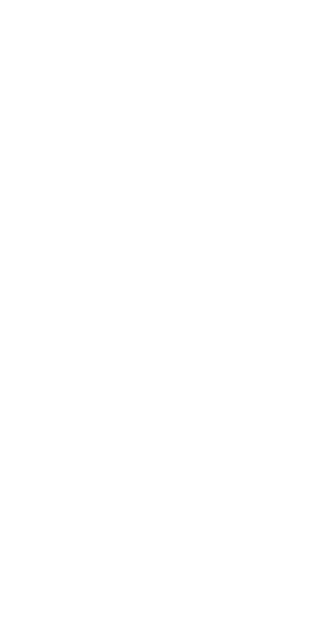 scroll, scrollTop: 0, scrollLeft: 0, axis: both 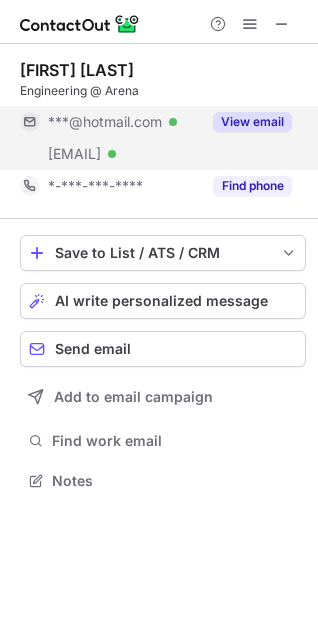 click on "View email" at bounding box center (252, 122) 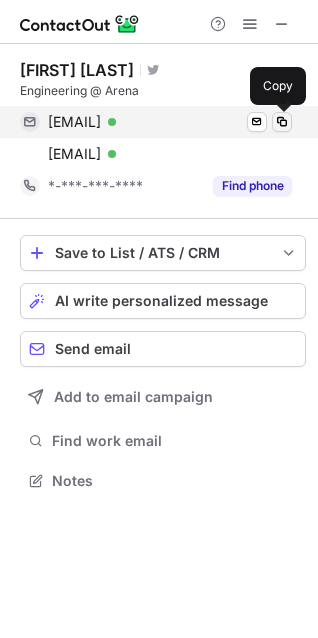 click at bounding box center (282, 122) 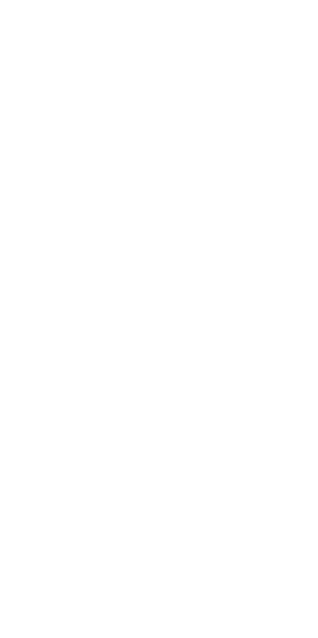 scroll, scrollTop: 0, scrollLeft: 0, axis: both 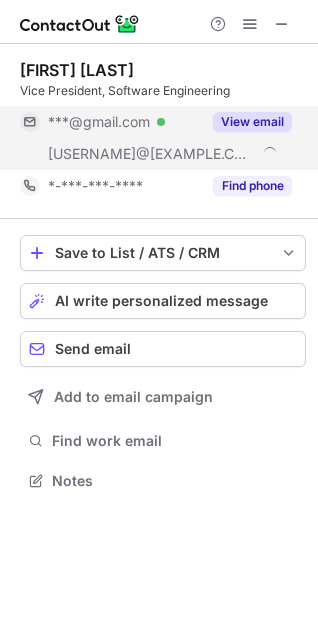 click on "View email" at bounding box center [252, 122] 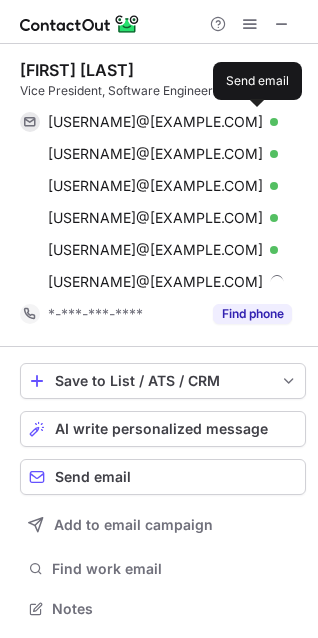 scroll, scrollTop: 10, scrollLeft: 10, axis: both 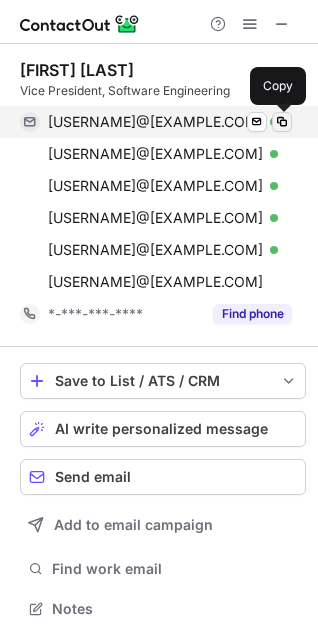 click at bounding box center [282, 122] 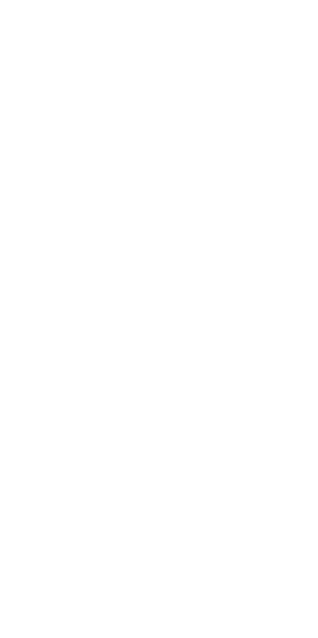 scroll, scrollTop: 0, scrollLeft: 0, axis: both 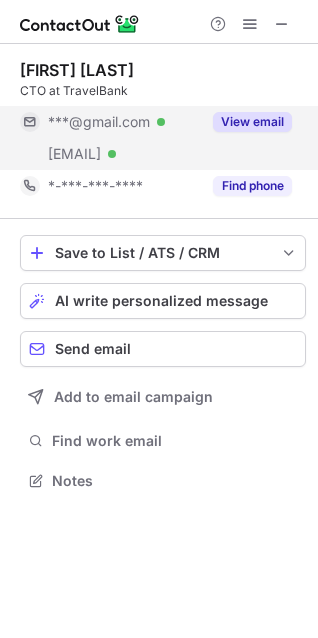 click on "View email" at bounding box center [252, 122] 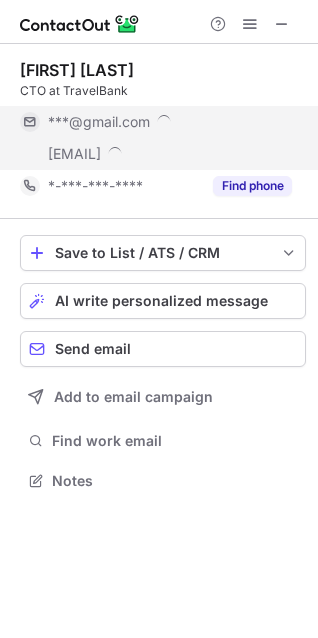 scroll, scrollTop: 10, scrollLeft: 10, axis: both 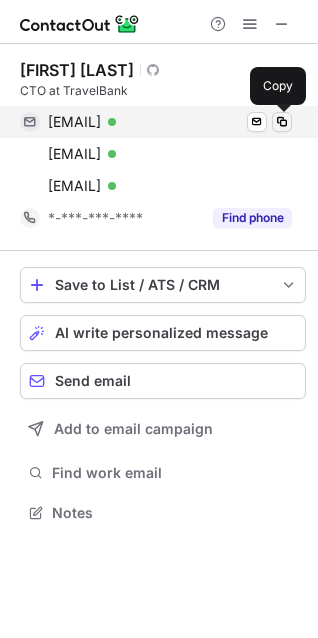 click at bounding box center (282, 122) 